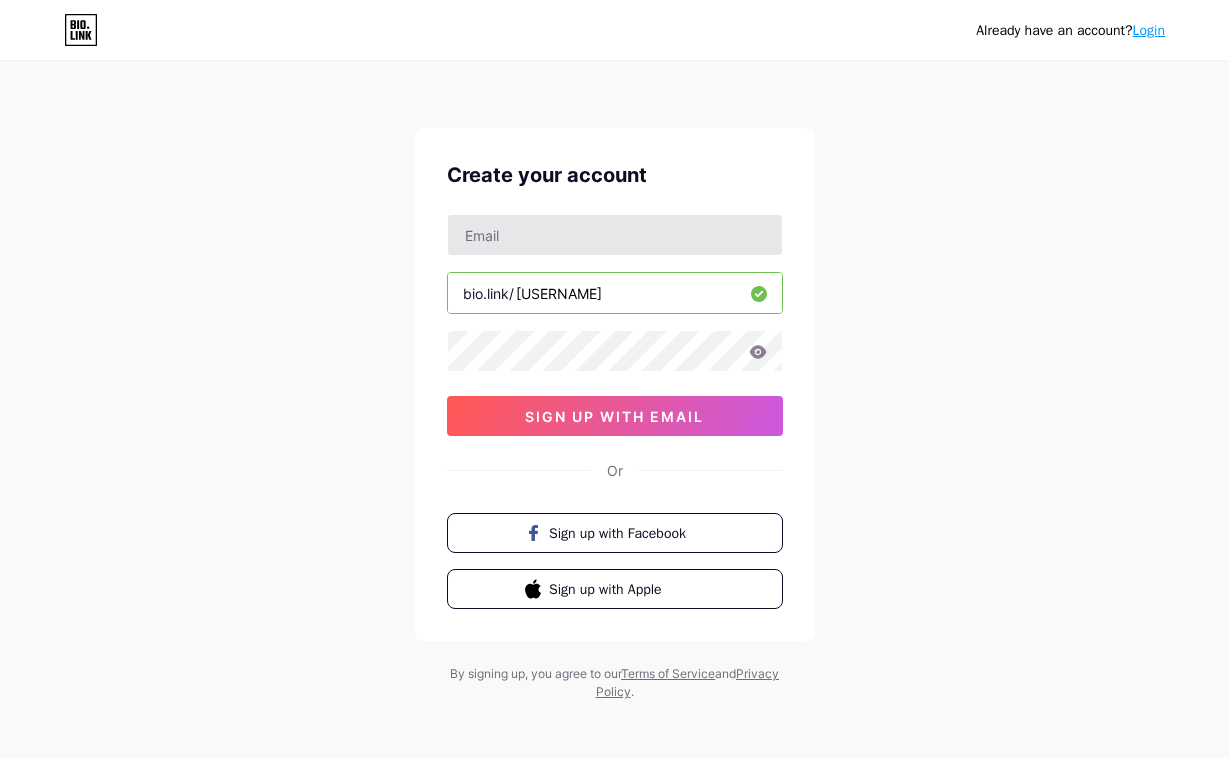 scroll, scrollTop: 0, scrollLeft: 0, axis: both 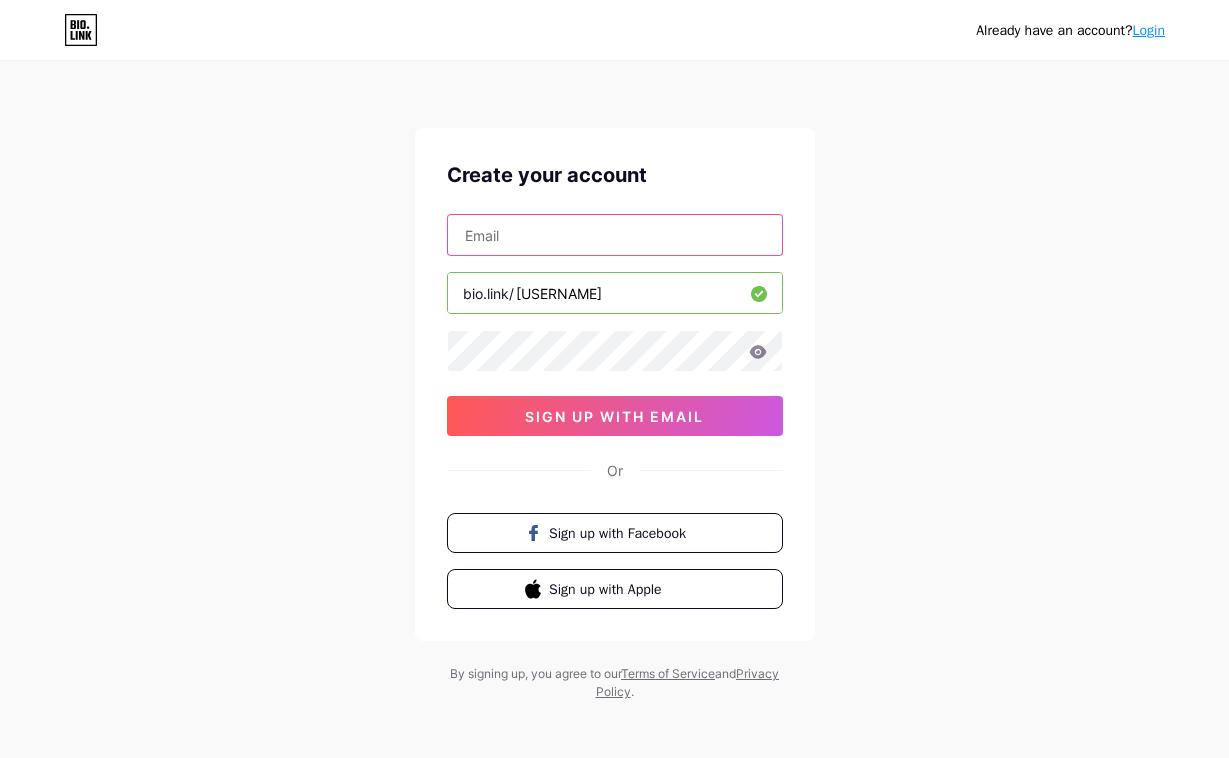 click at bounding box center (615, 235) 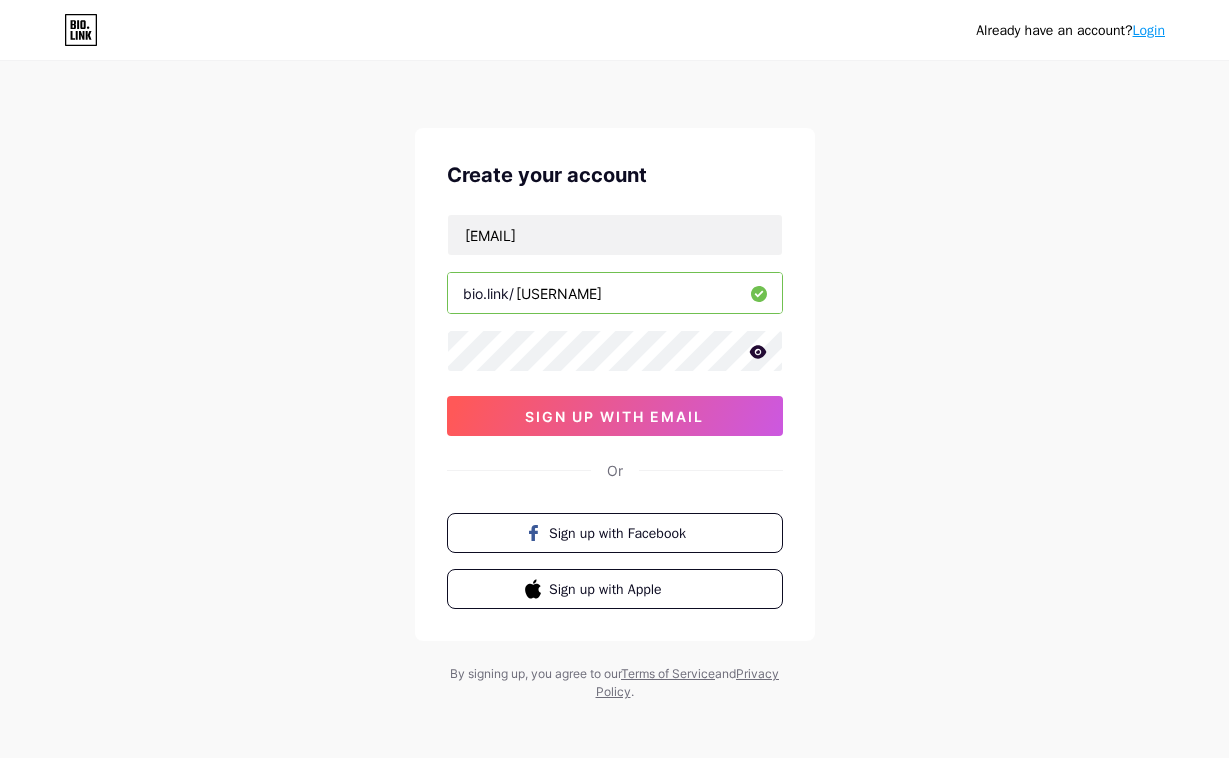 click 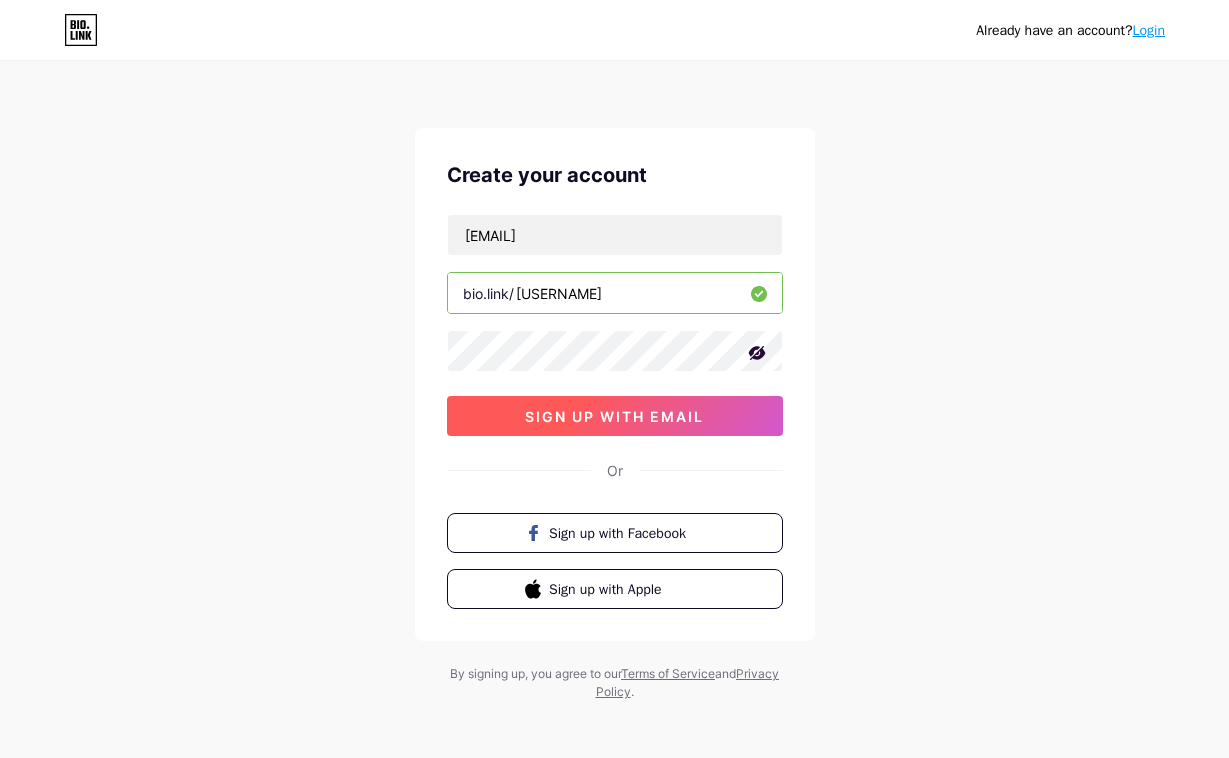 click on "sign up with email" at bounding box center [614, 416] 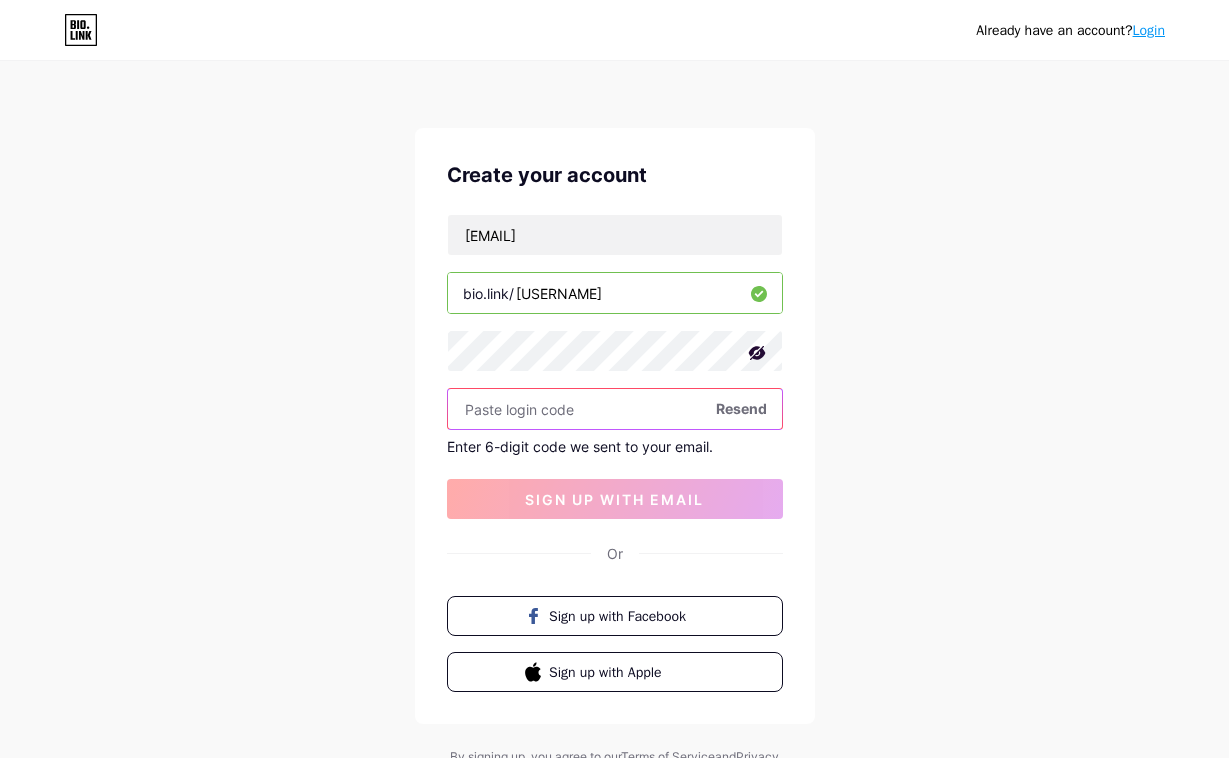 click at bounding box center (615, 409) 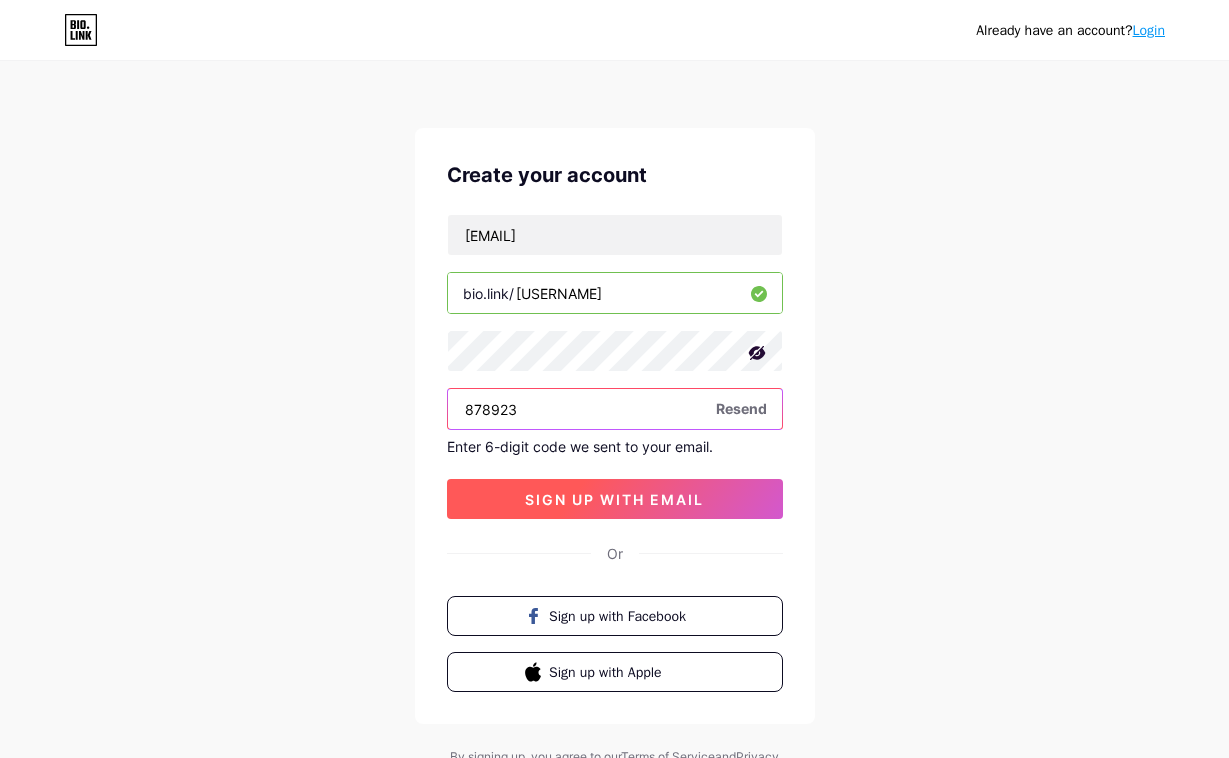type on "878923" 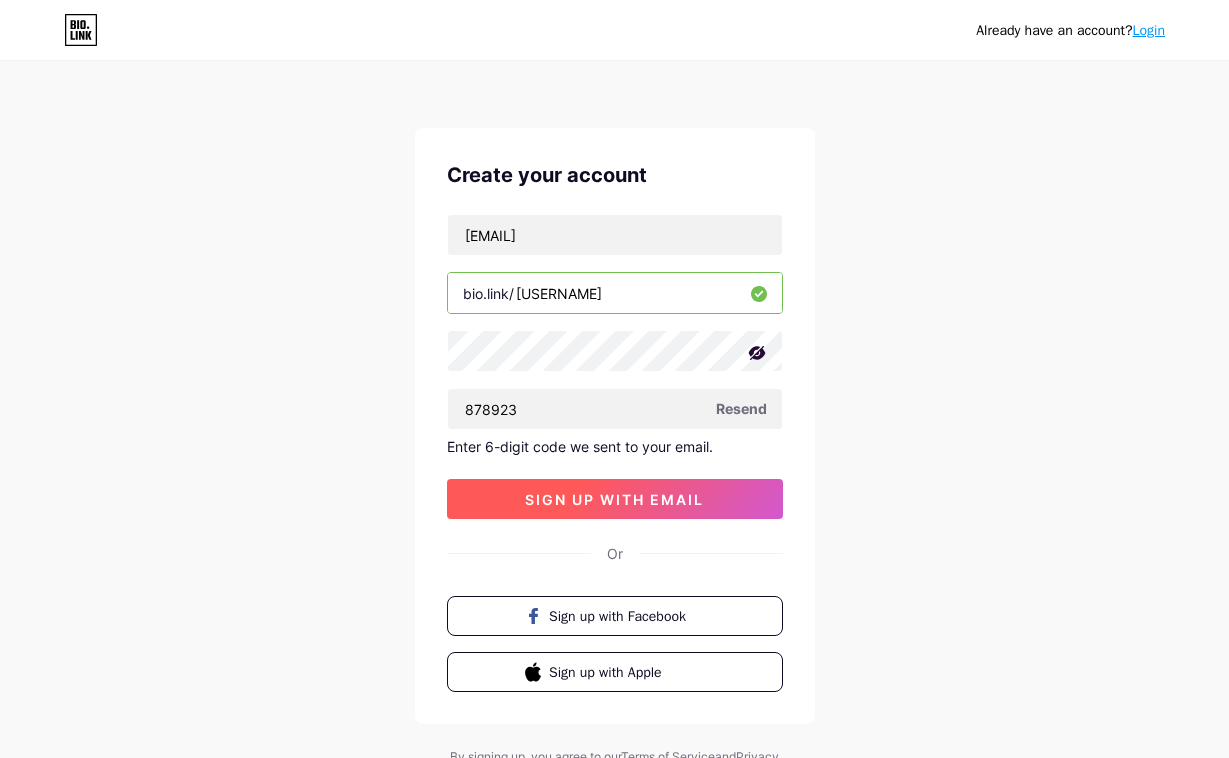 click on "sign up with email" at bounding box center (615, 499) 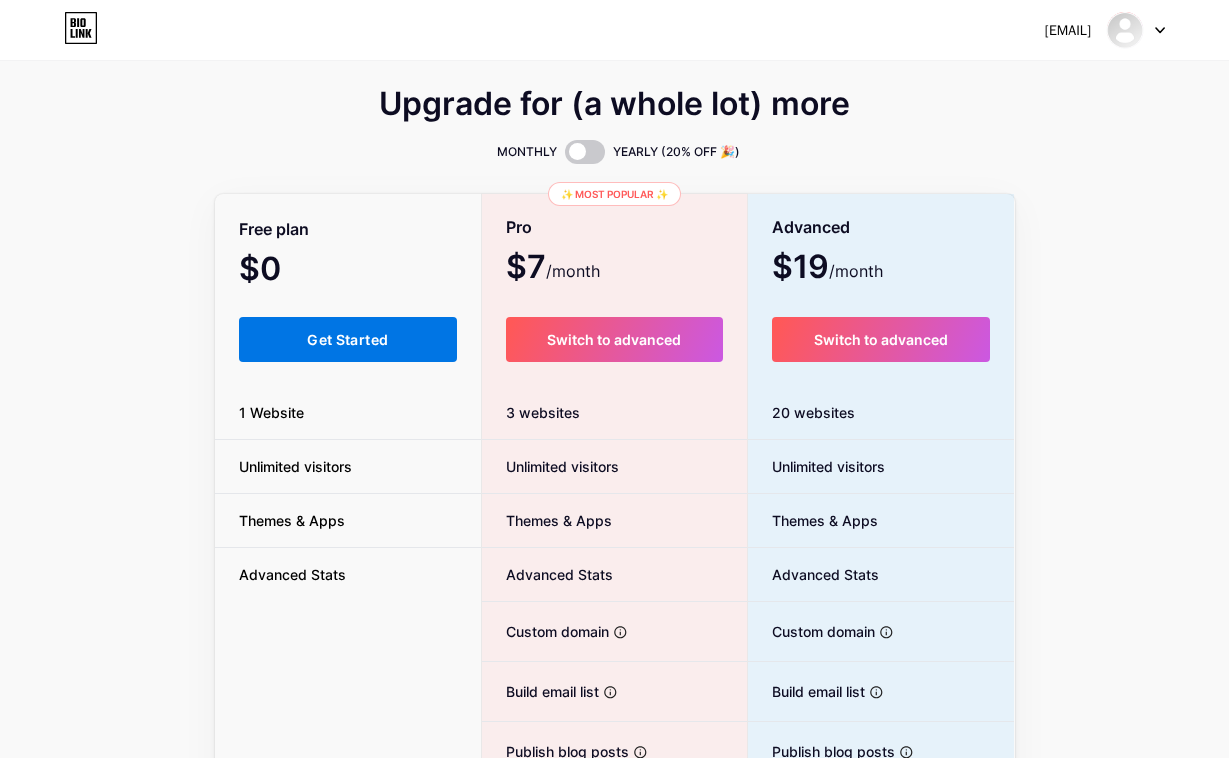 click on "Get Started" at bounding box center [347, 339] 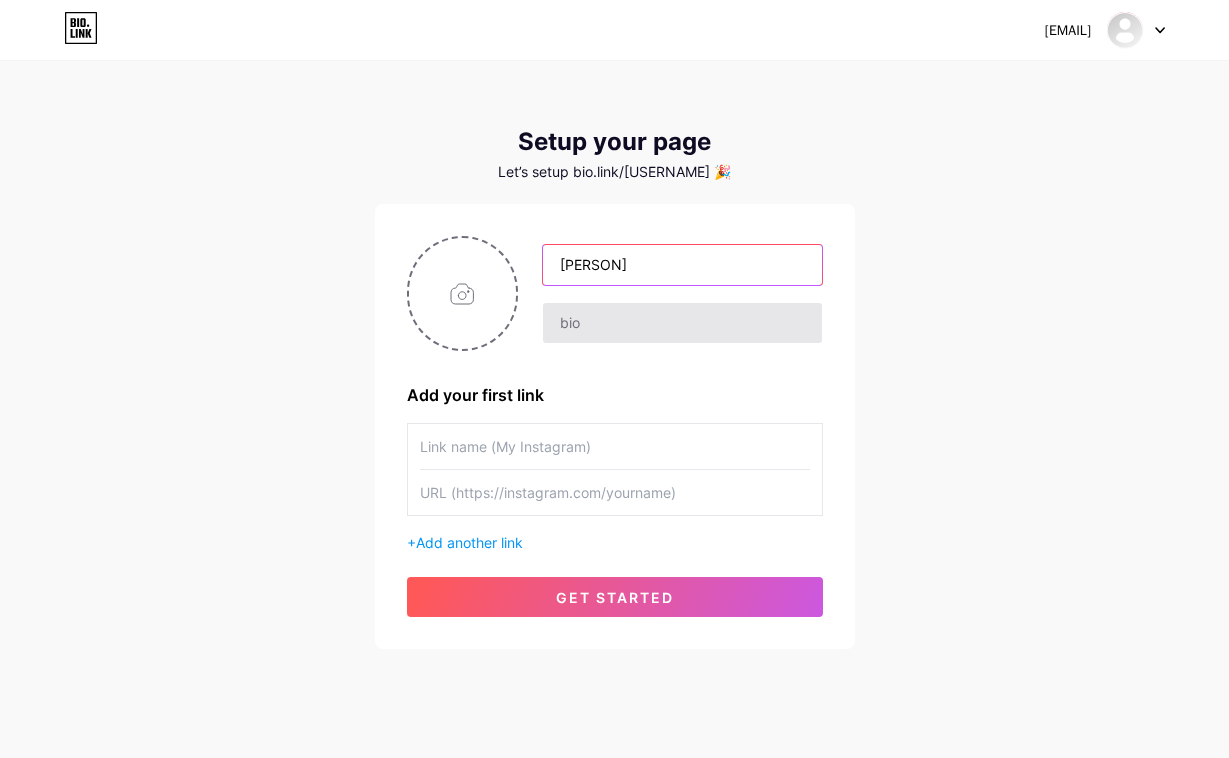 type on "[PERSON]" 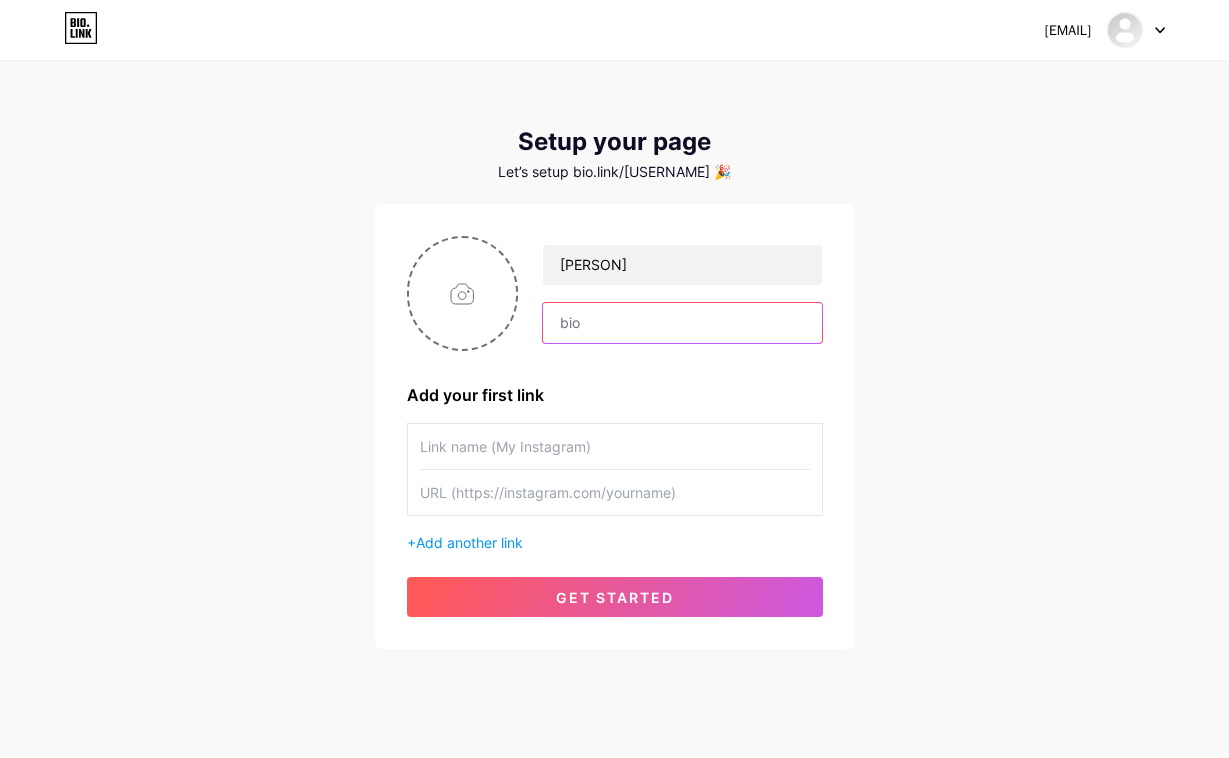click at bounding box center [682, 323] 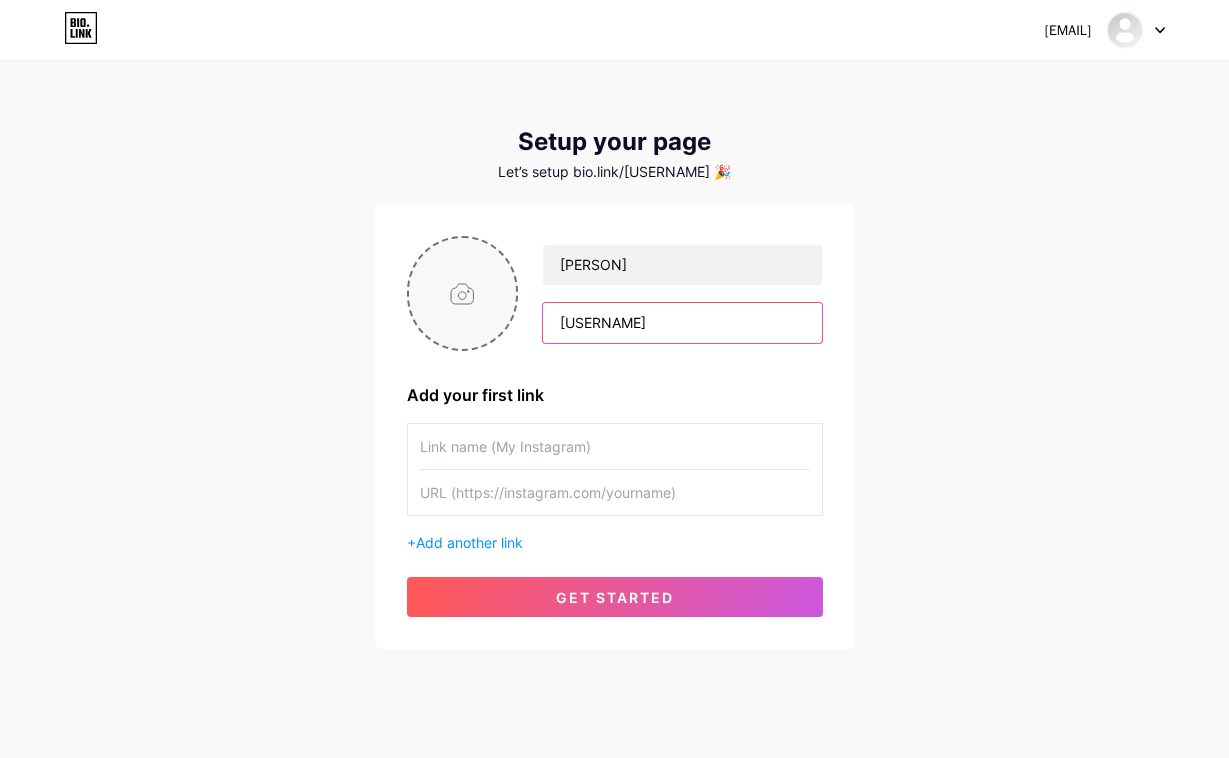 type on "[USERNAME]" 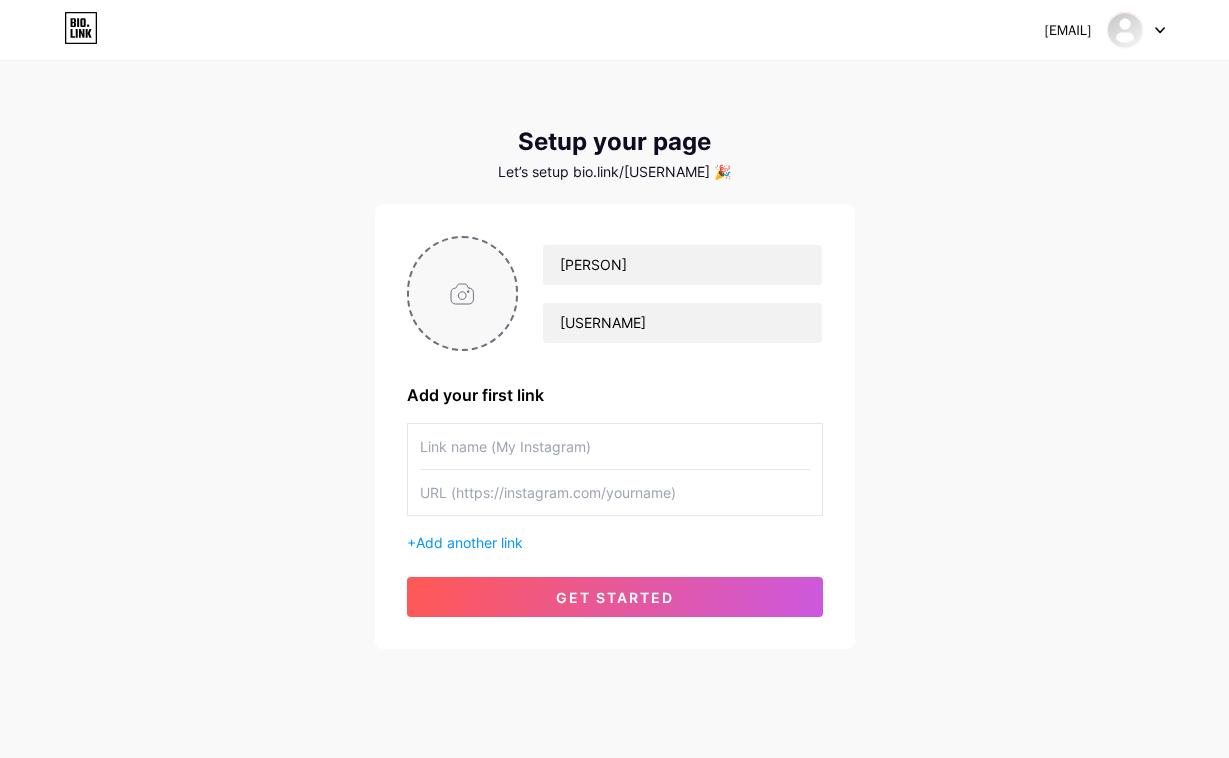 click at bounding box center [463, 293] 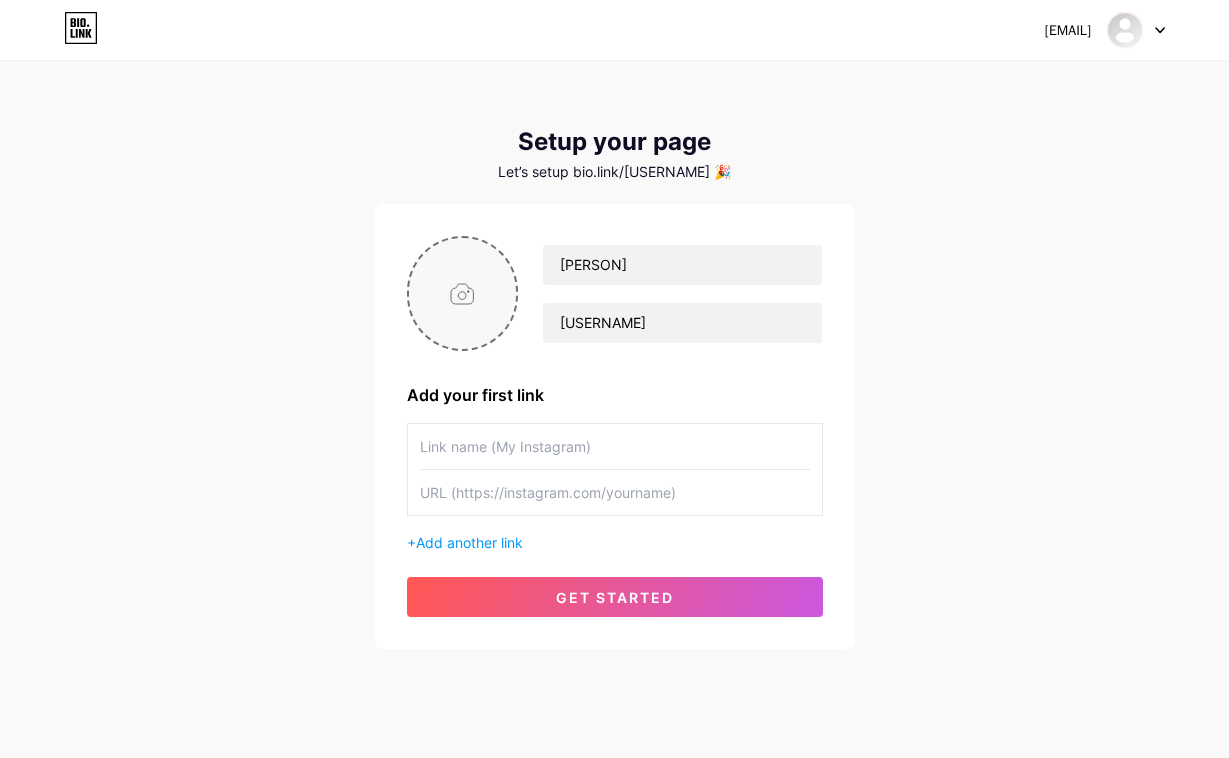type on "C:\fakepath\Namnlös design-2.png" 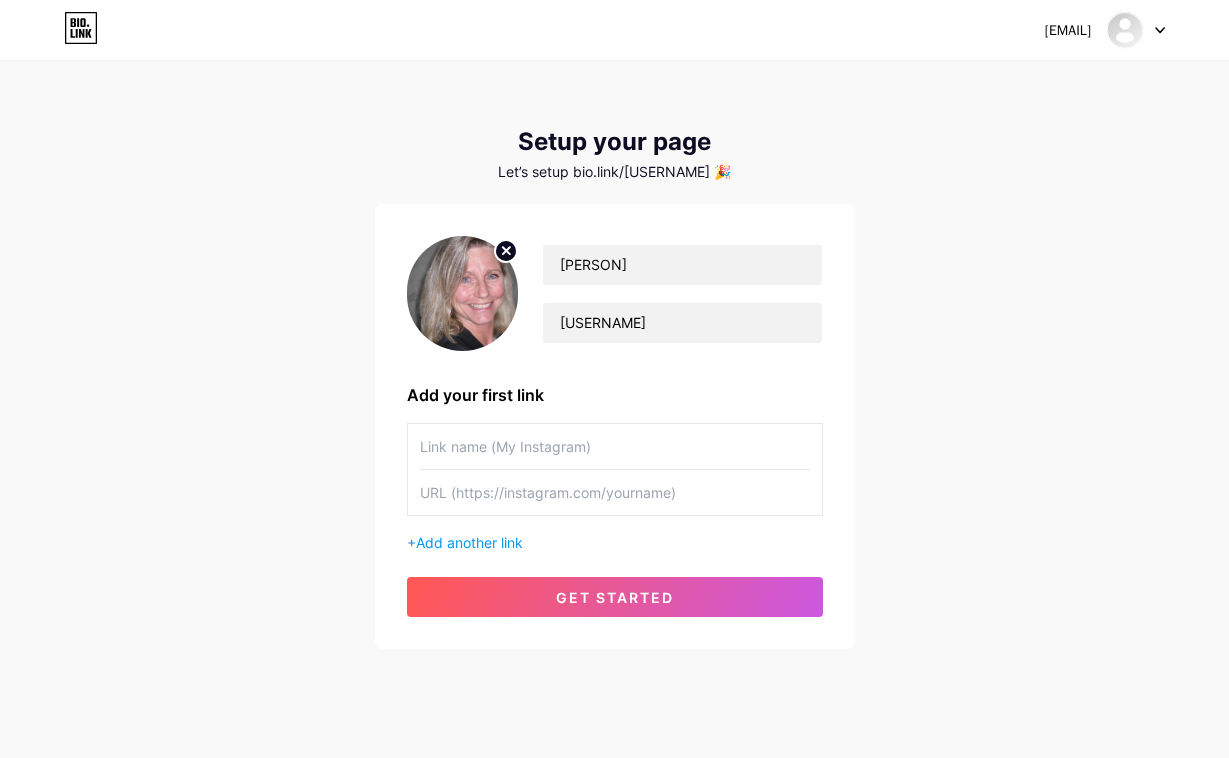 click at bounding box center (615, 446) 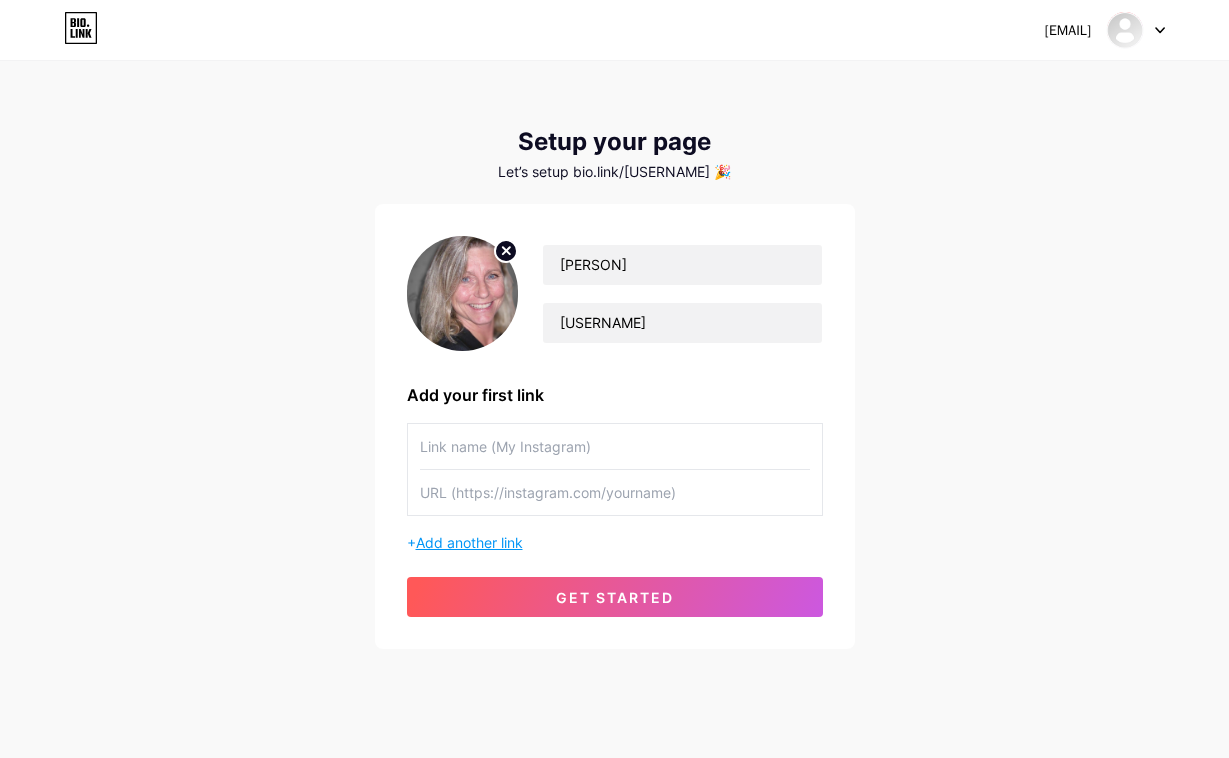 click on "Add another link" at bounding box center [469, 542] 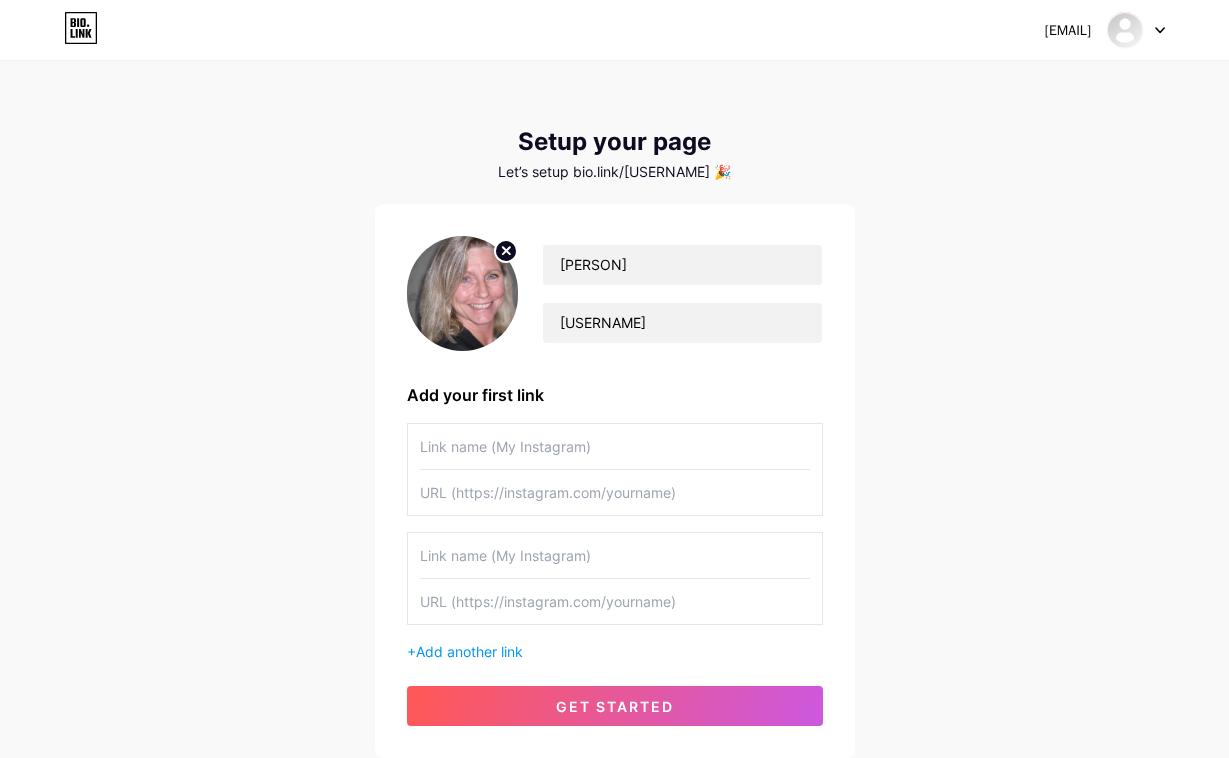 click at bounding box center (615, 446) 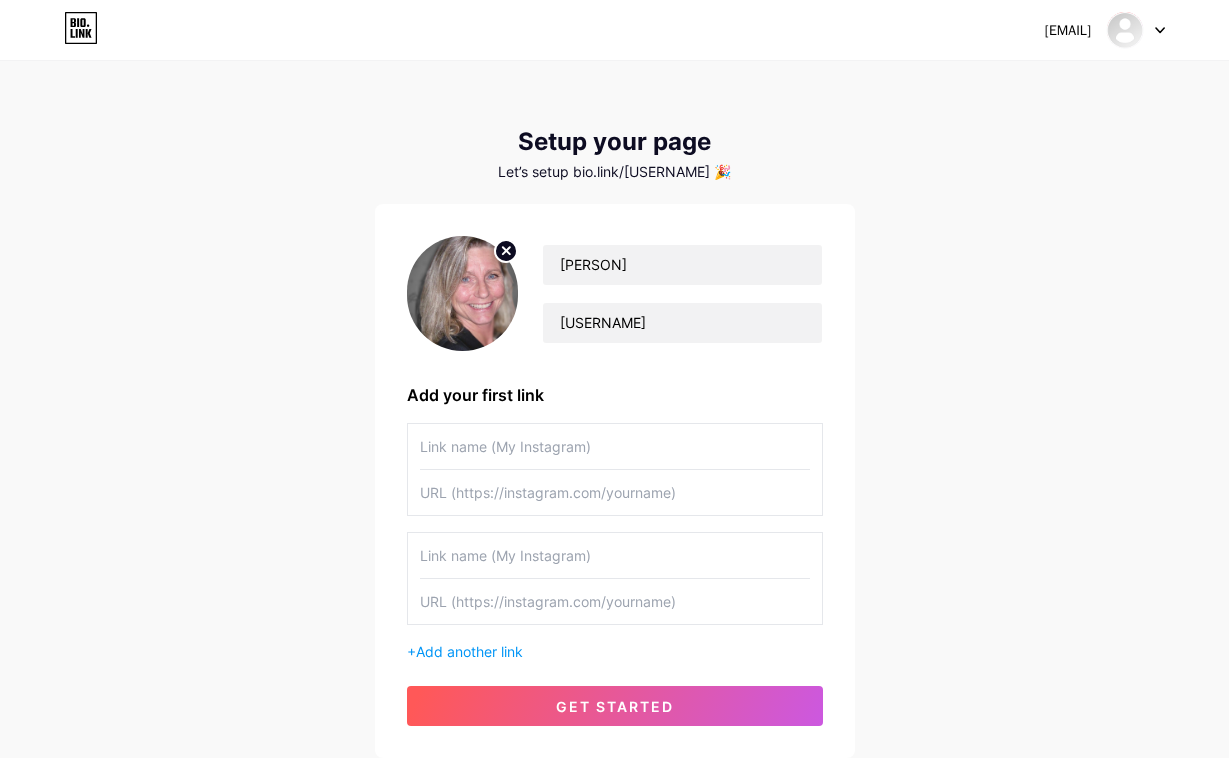 paste on "Kontakta [PERSON] – PopMax Sverige" 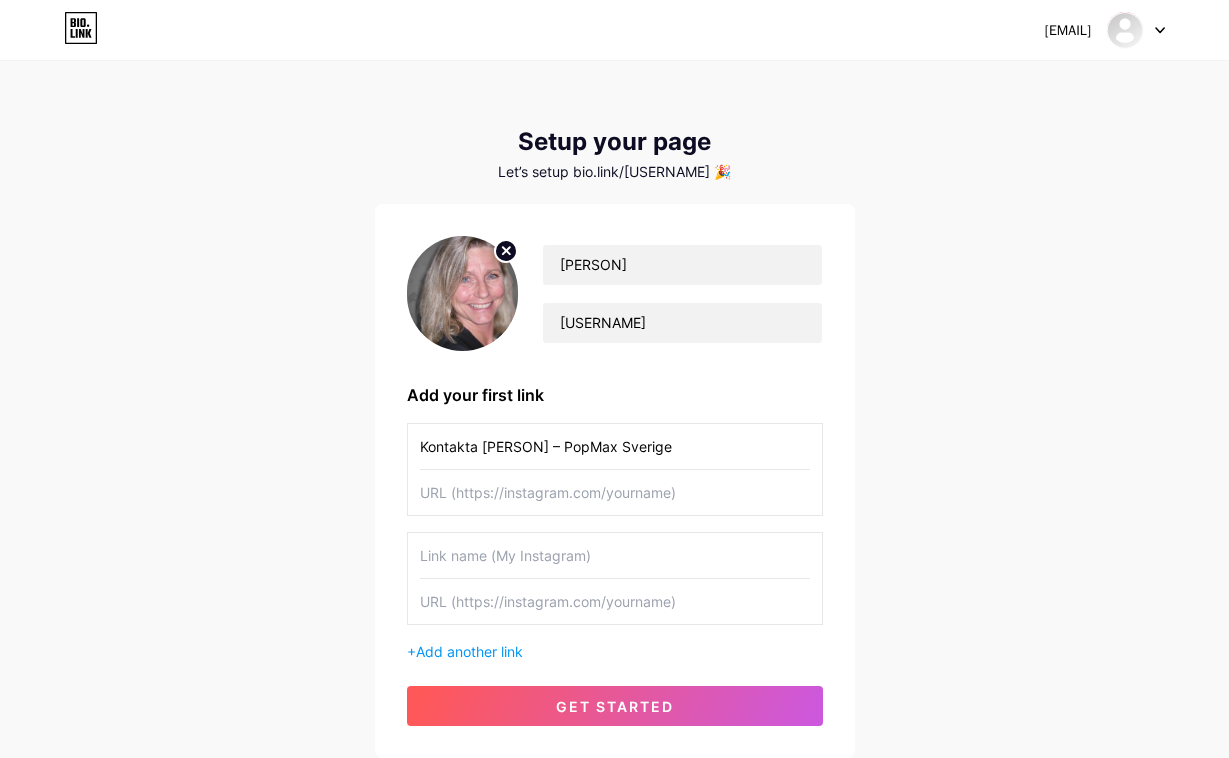 type on "Kontakta [PERSON] – PopMax Sverige" 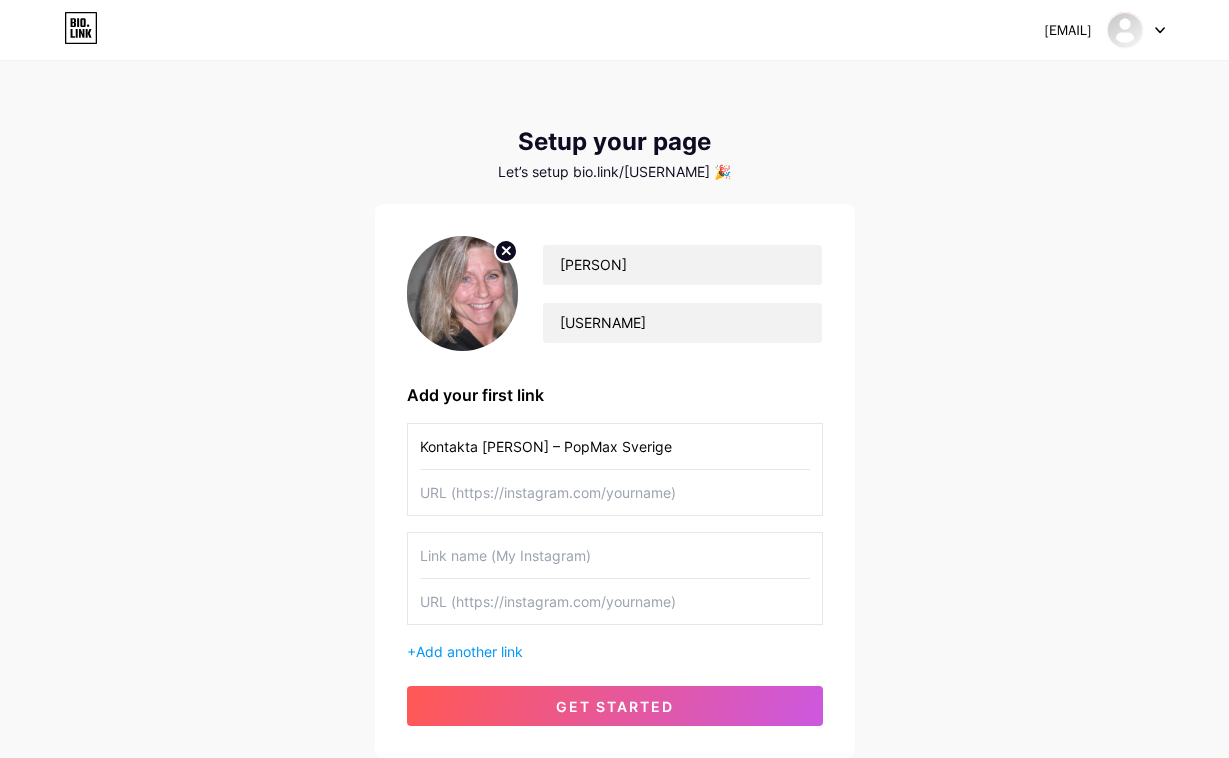paste on "[PHONE]" 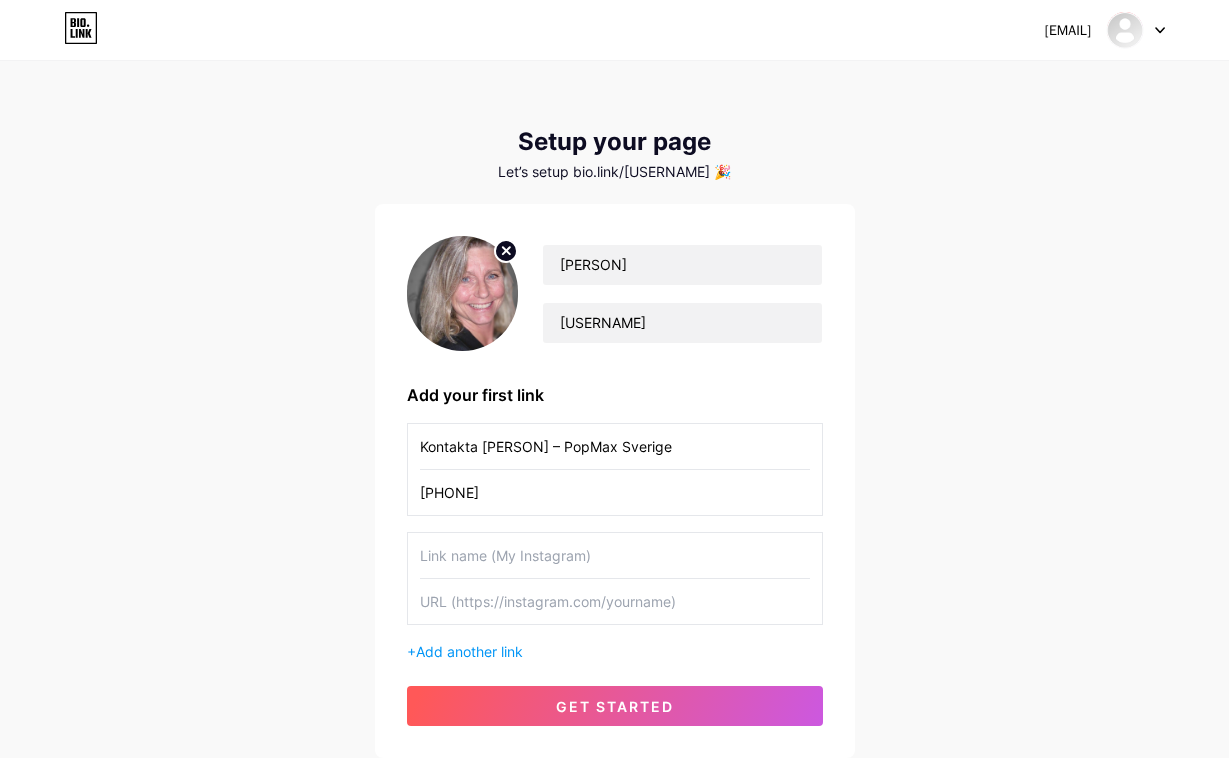 type on "[PHONE]" 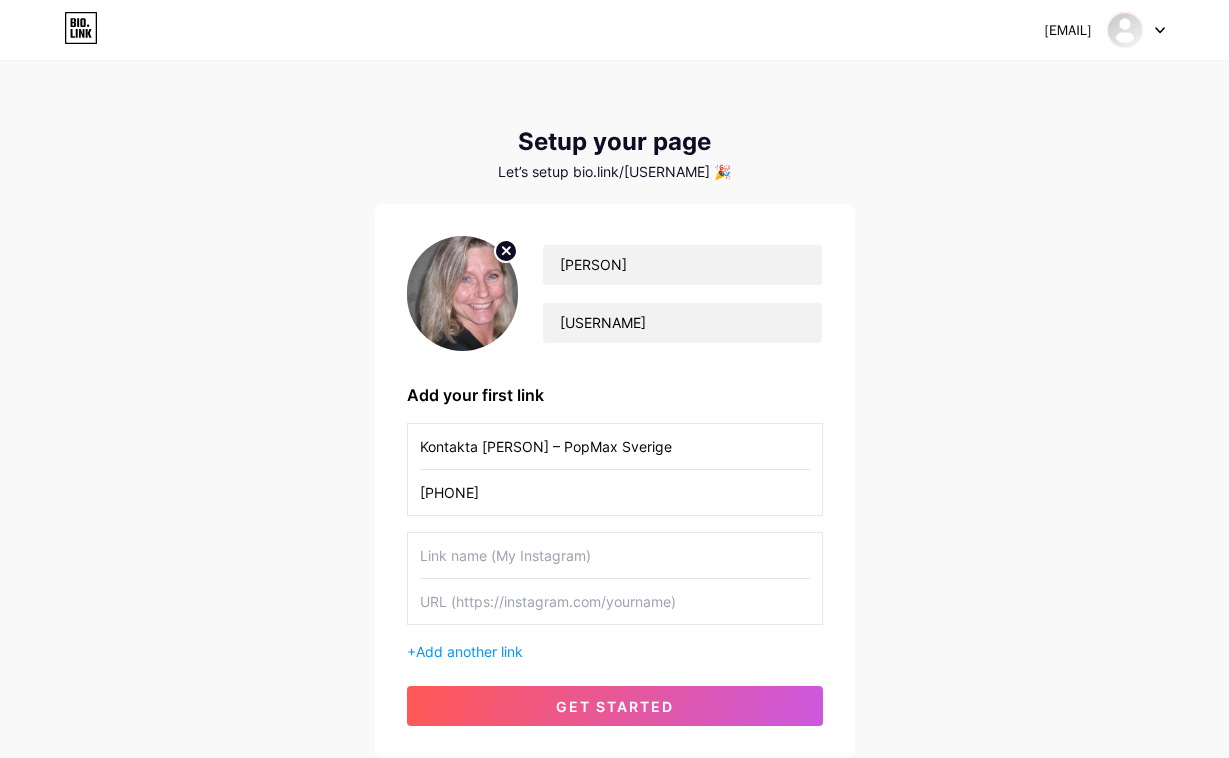 paste on "📧 Mejla [PERSON]" 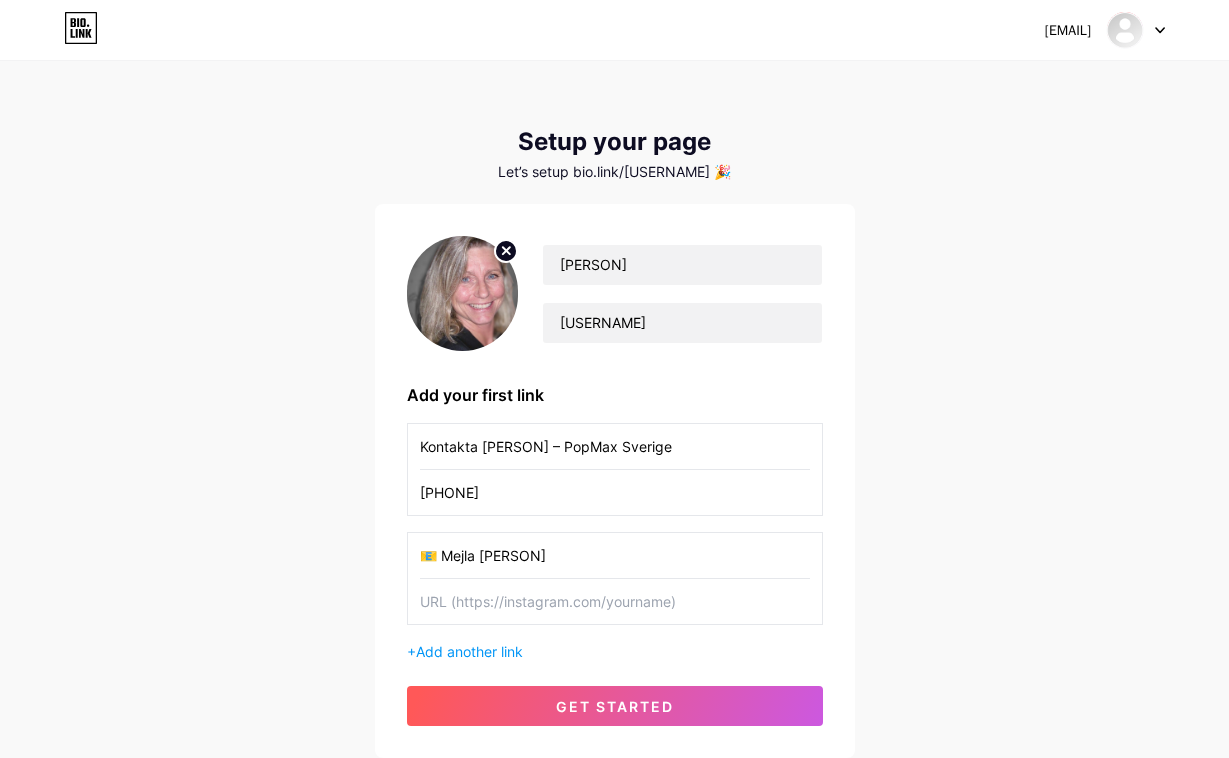 type on "📧 Mejla [PERSON]" 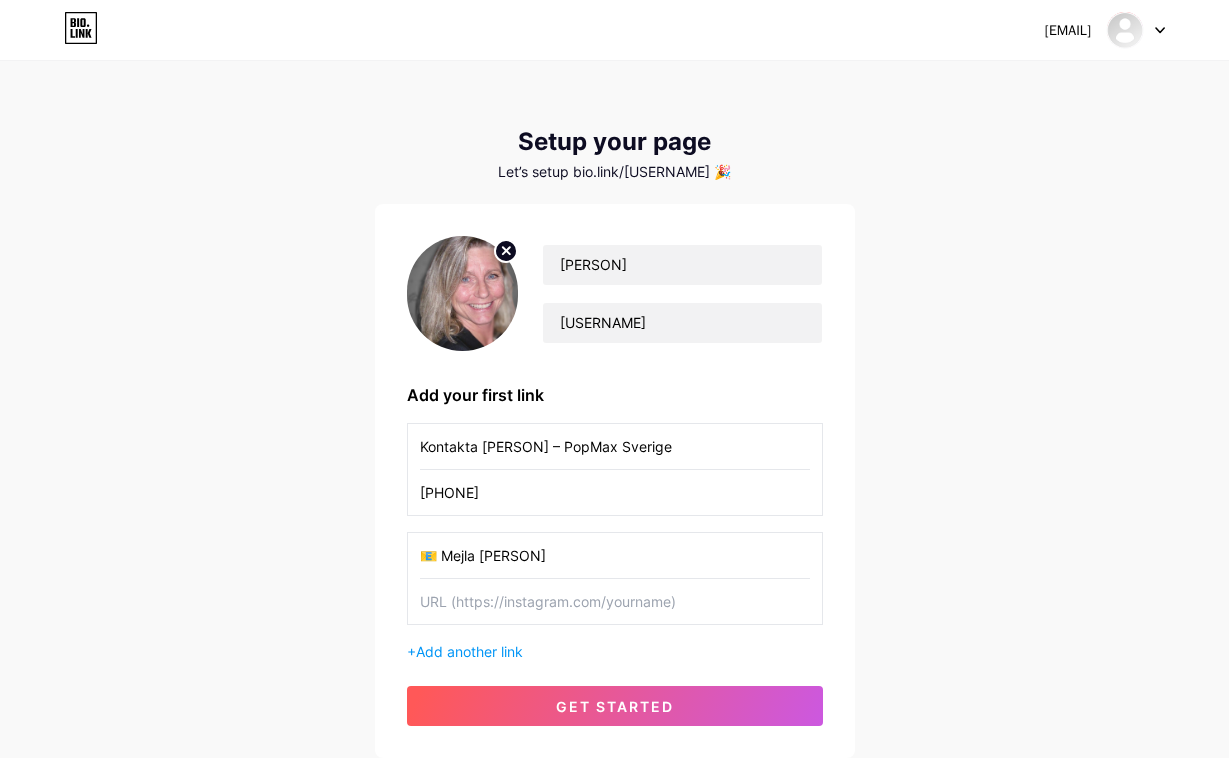 paste on "mailto:[EMAIL]" 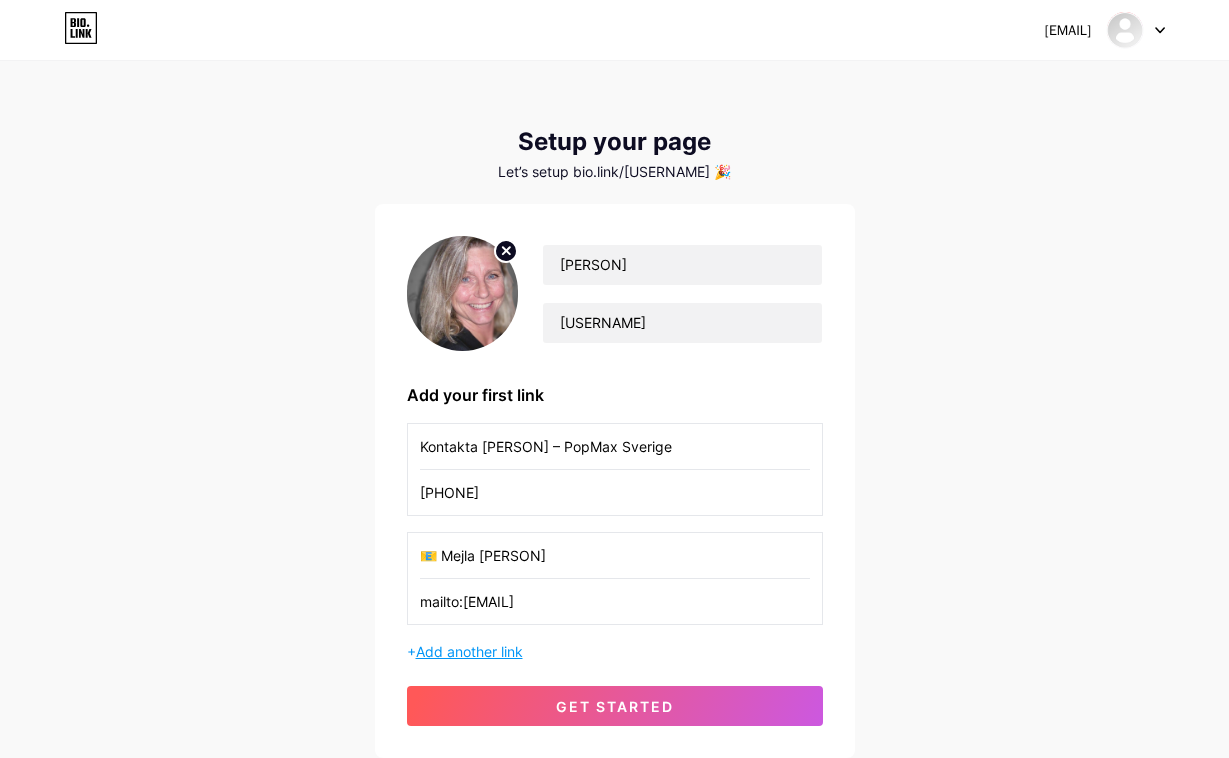 type on "mailto:[EMAIL]" 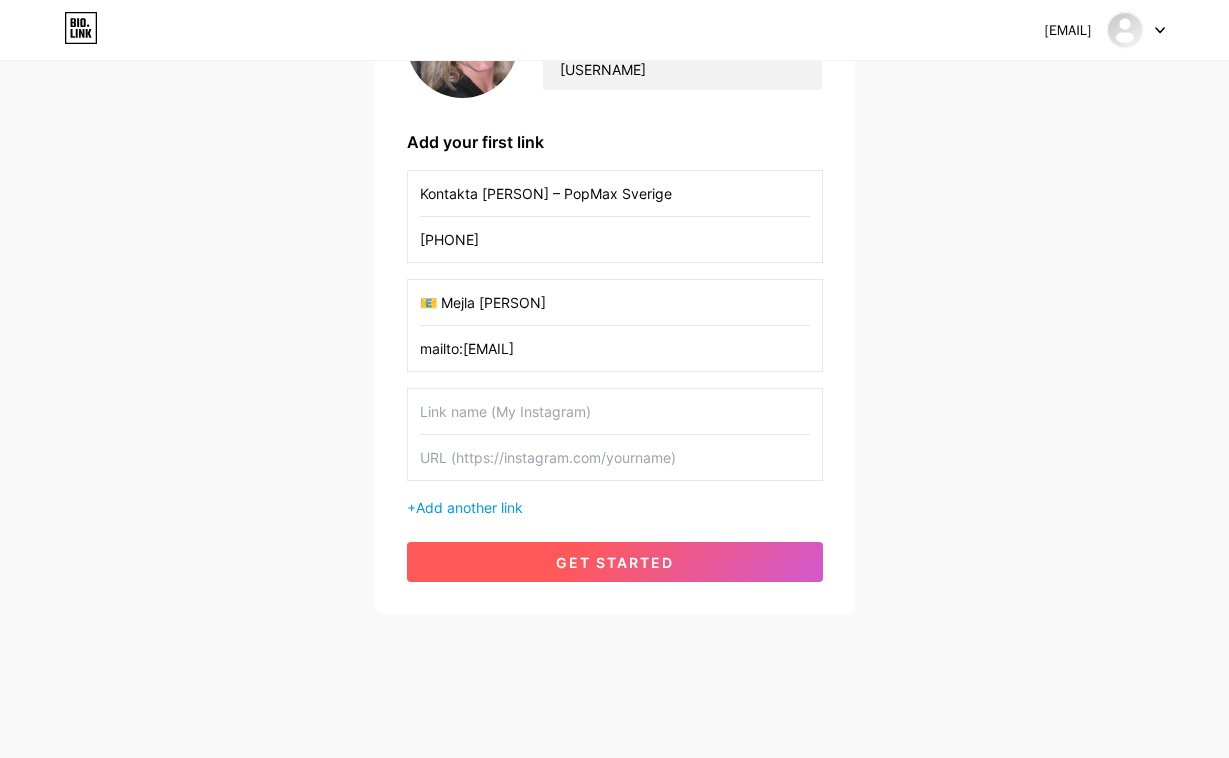 click on "get started" at bounding box center (615, 562) 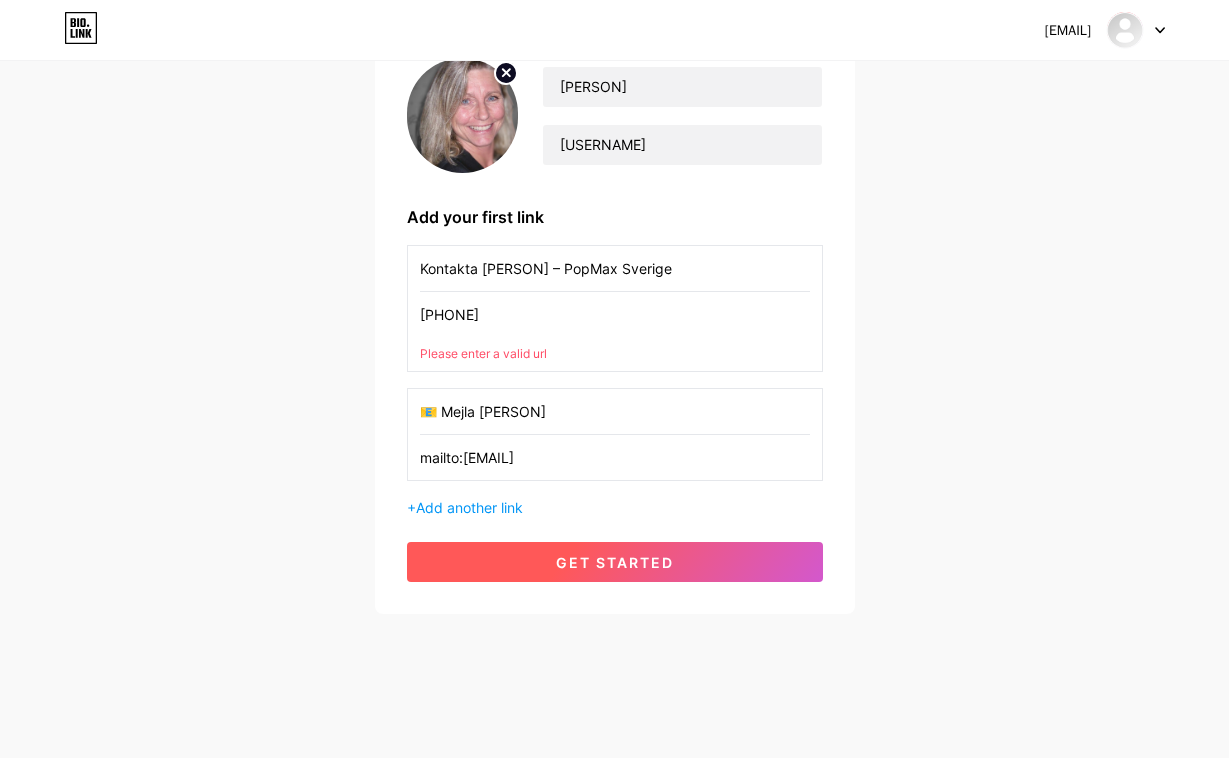 scroll, scrollTop: 178, scrollLeft: 0, axis: vertical 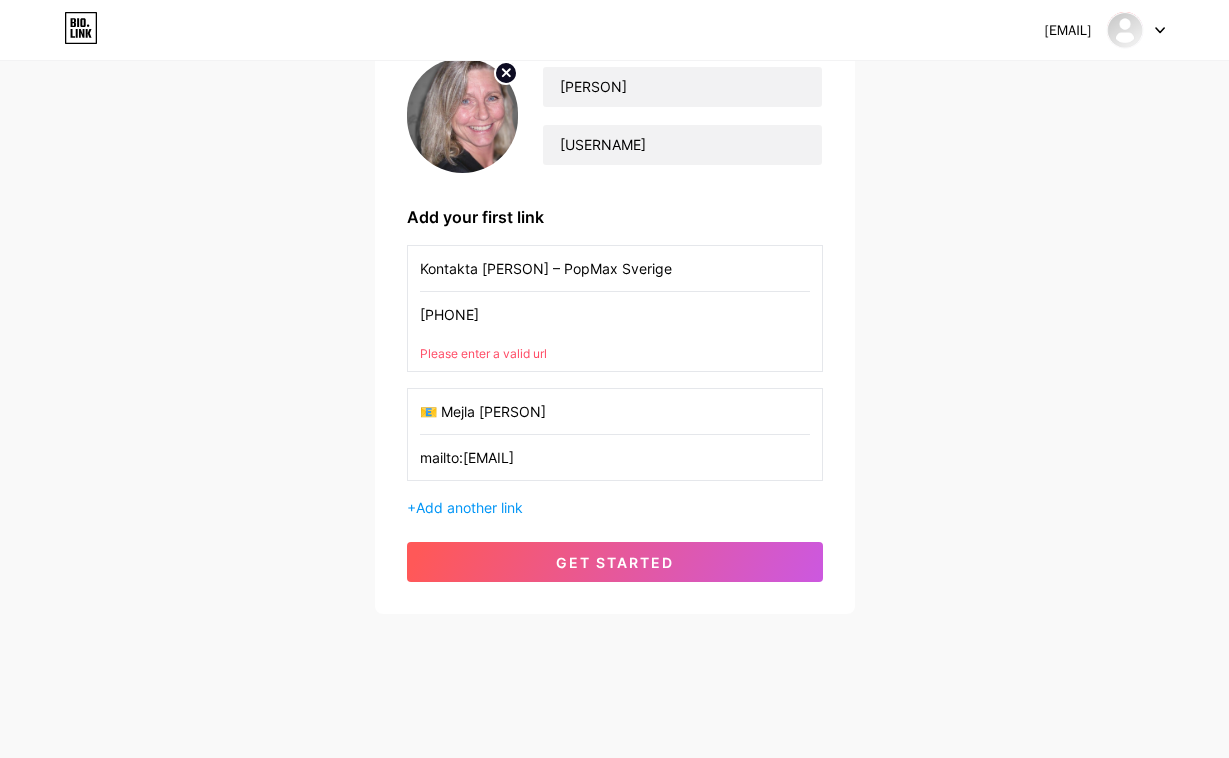 drag, startPoint x: 568, startPoint y: 315, endPoint x: 398, endPoint y: 313, distance: 170.01176 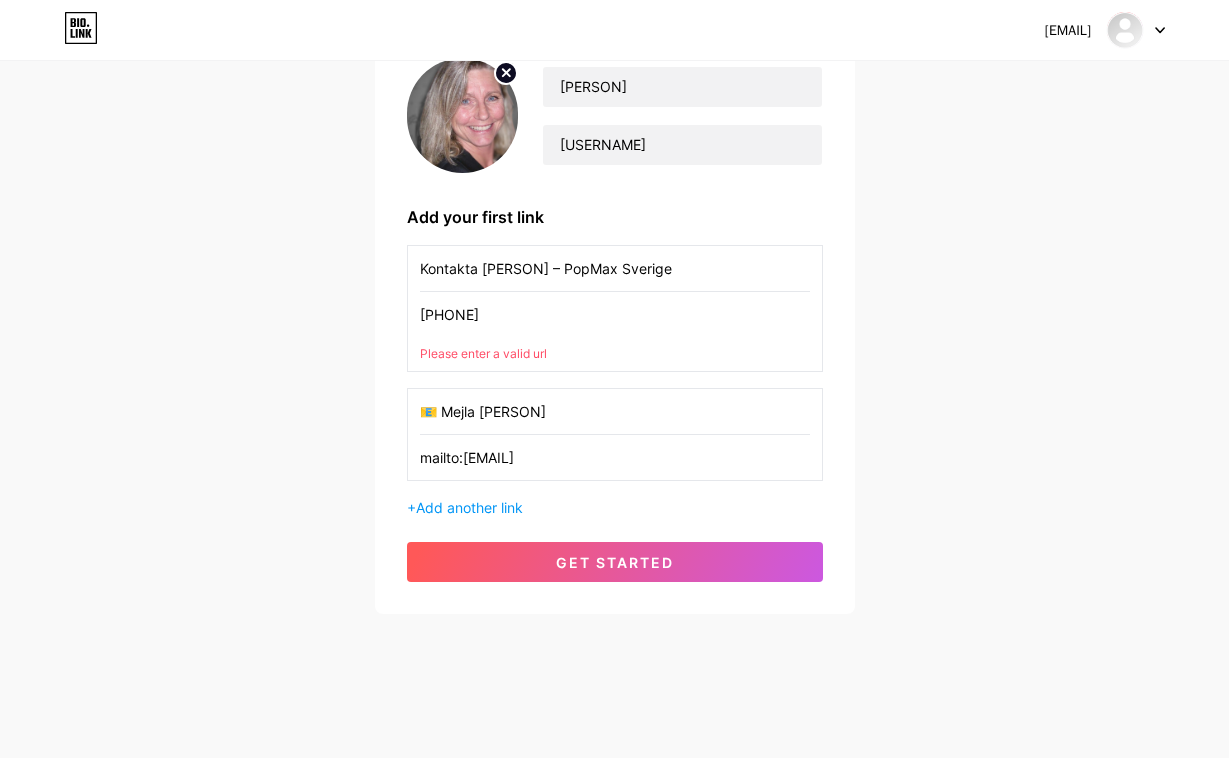 paste on "https://wa.me/" 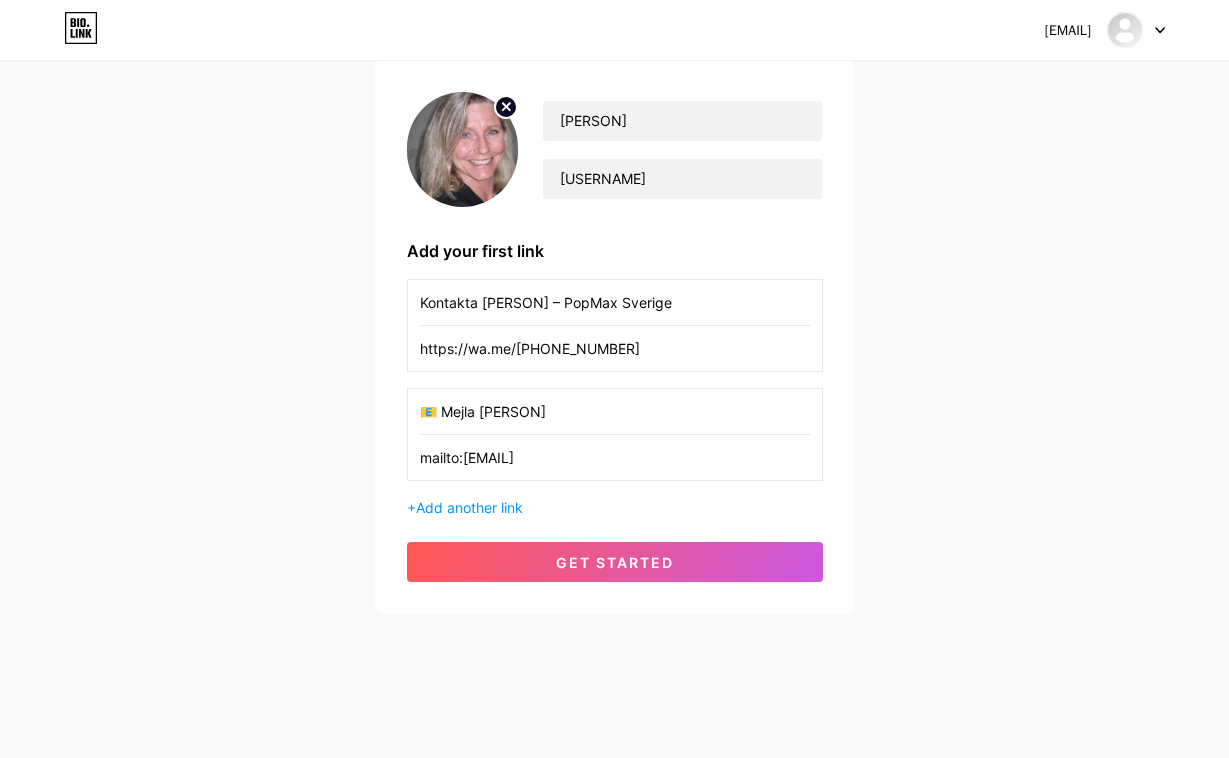 scroll, scrollTop: 144, scrollLeft: 0, axis: vertical 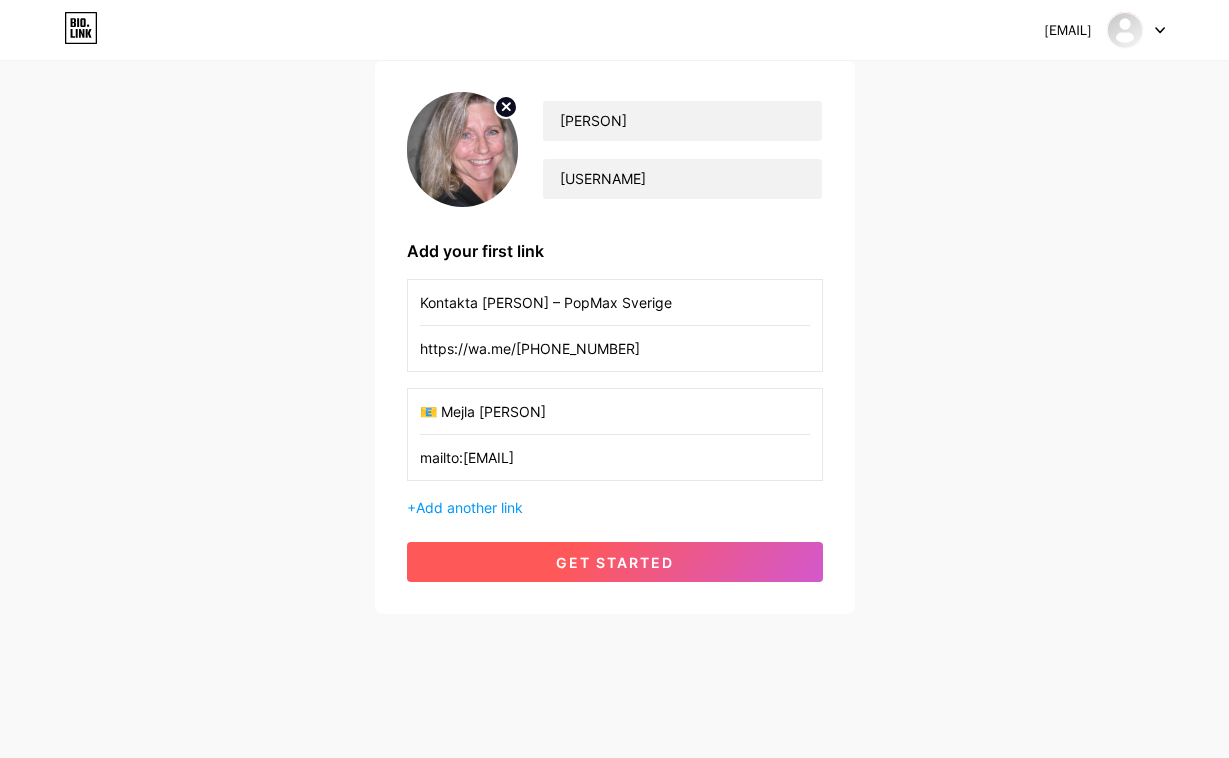 type on "https://wa.me/[PHONE_NUMBER]" 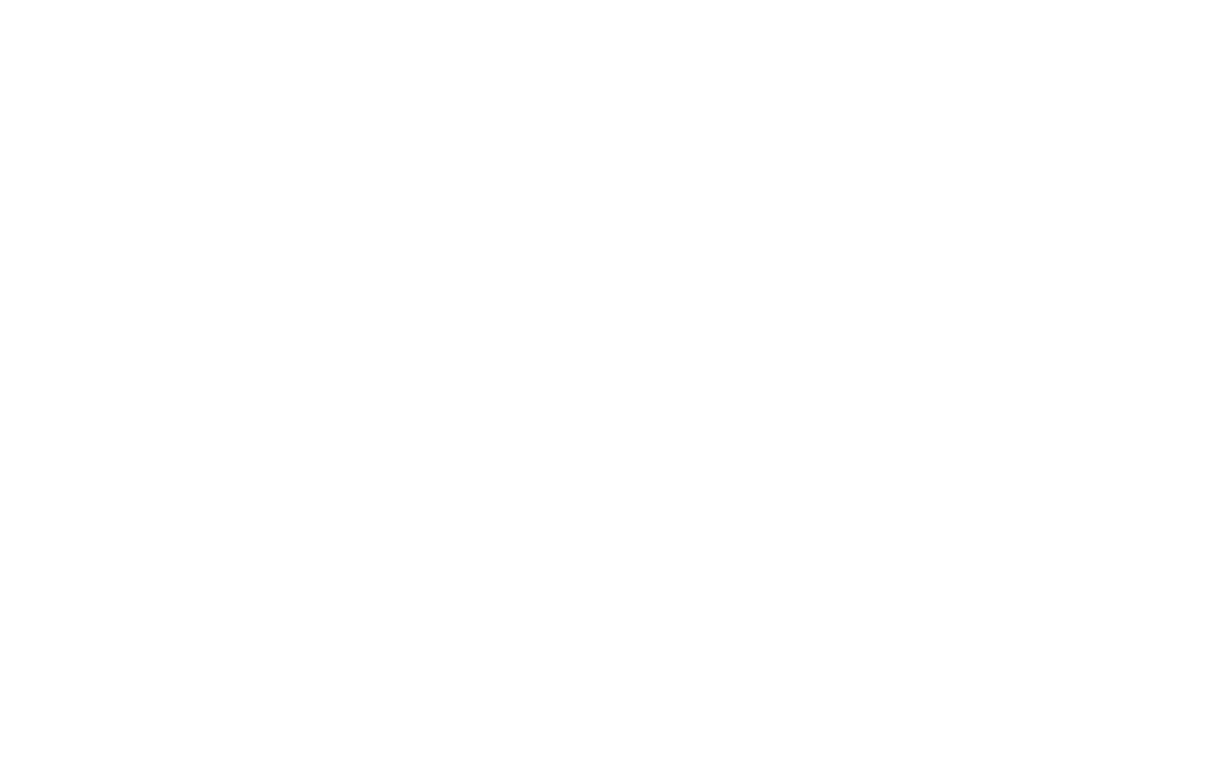 scroll, scrollTop: 0, scrollLeft: 0, axis: both 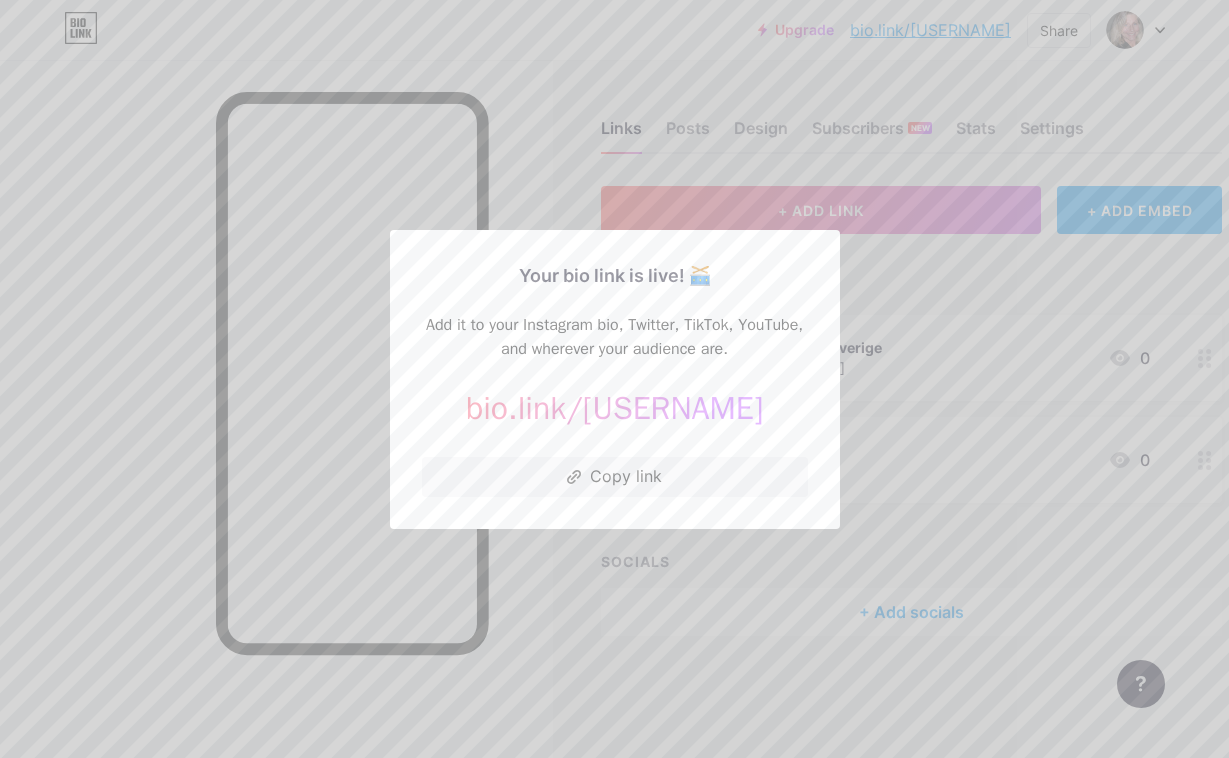 click at bounding box center (614, 379) 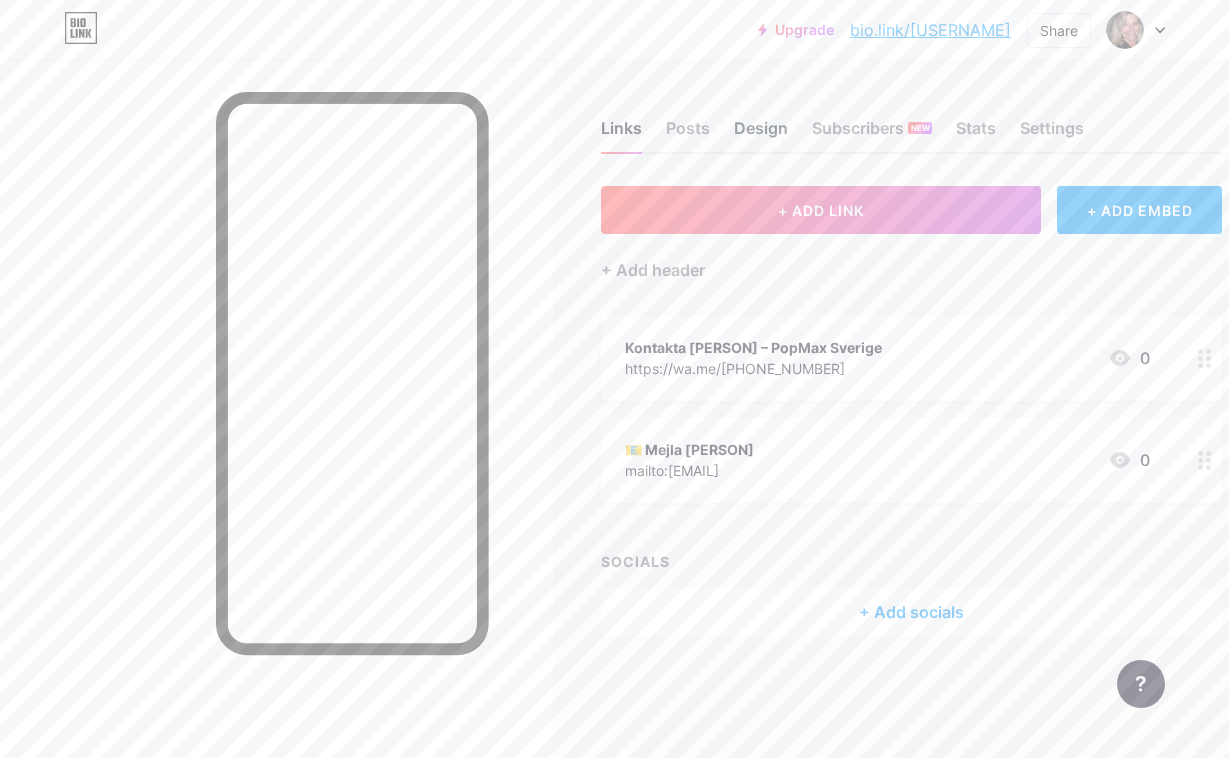 click on "Design" at bounding box center [761, 134] 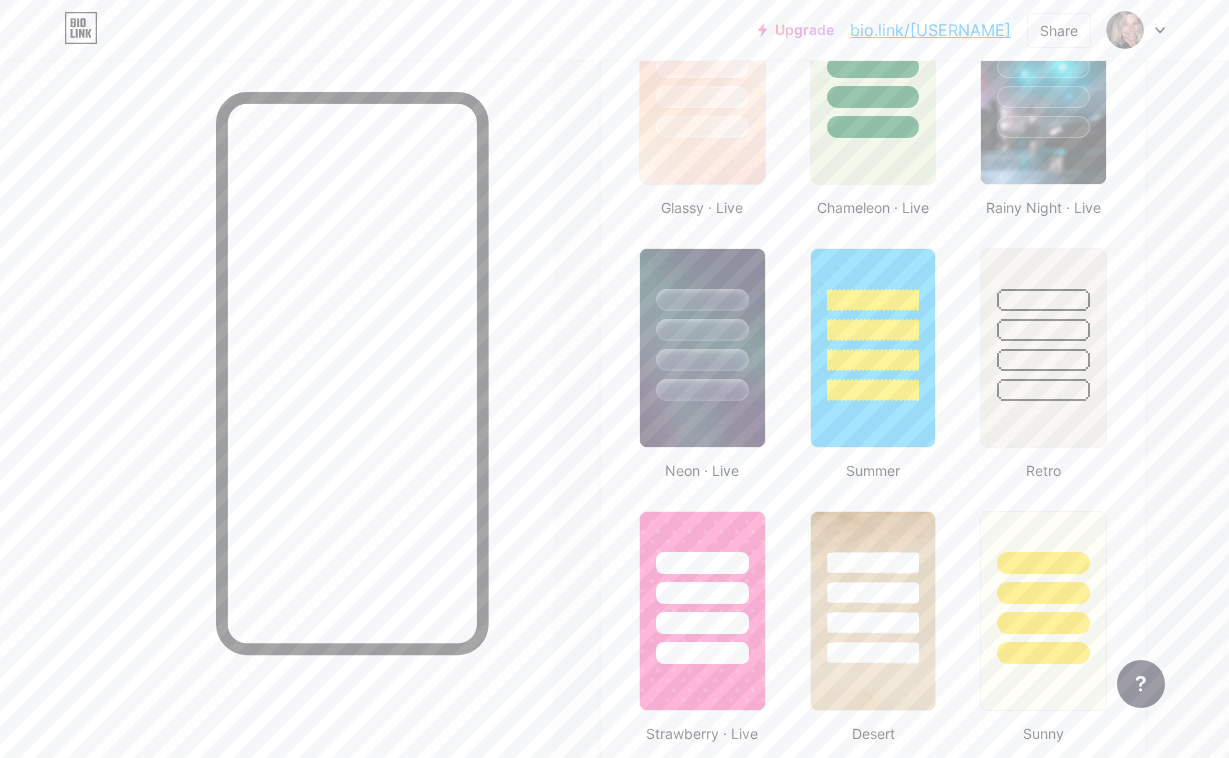 scroll, scrollTop: 1153, scrollLeft: 0, axis: vertical 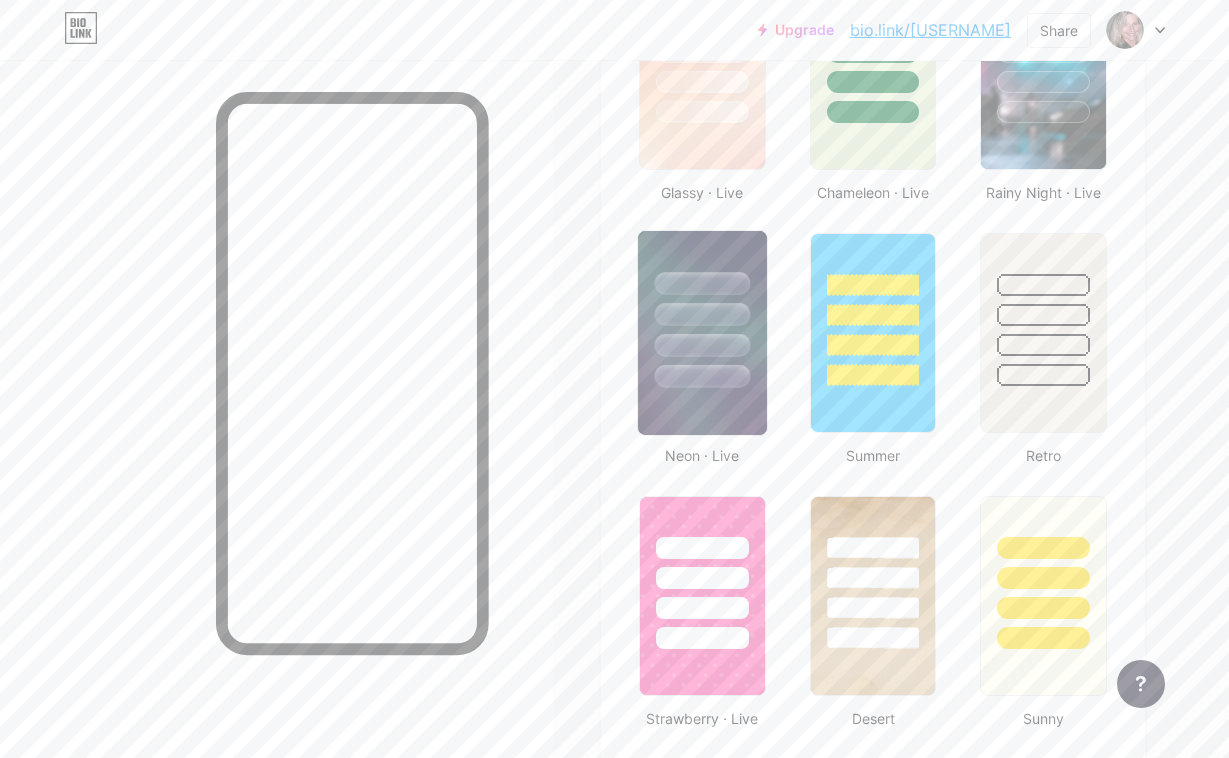 click at bounding box center [702, 333] 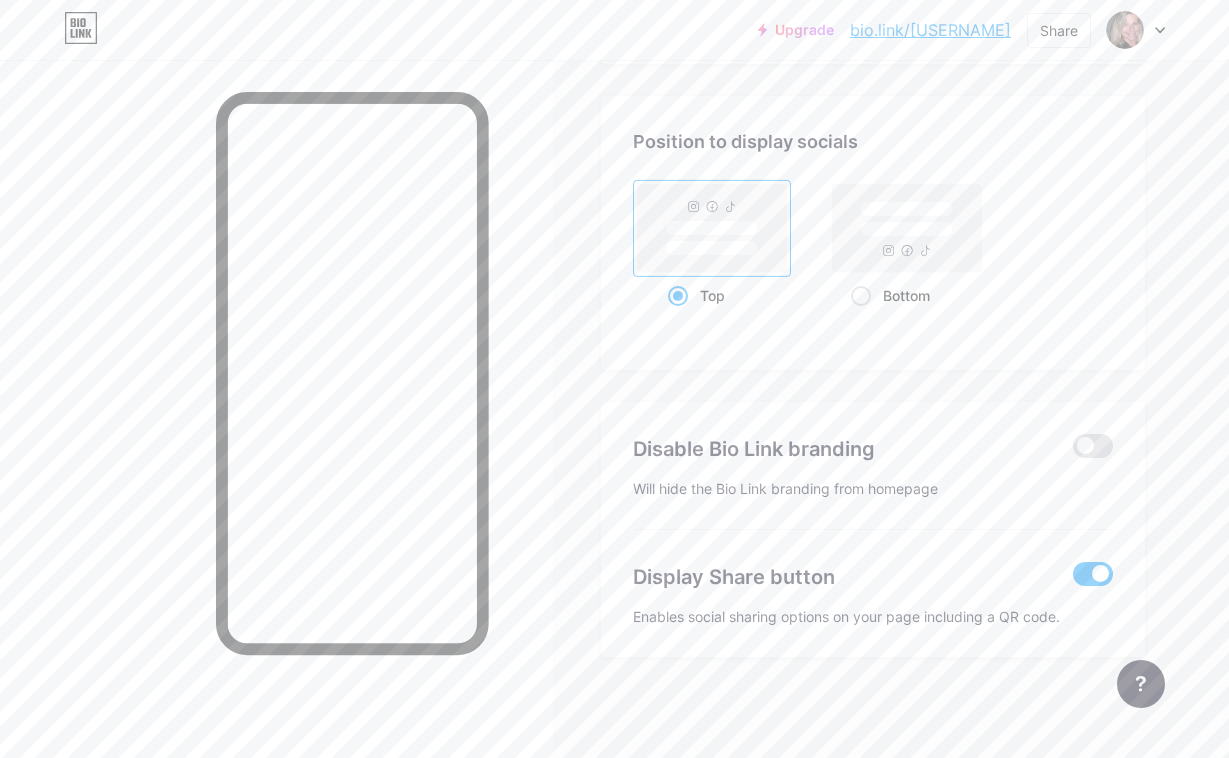 scroll, scrollTop: 2639, scrollLeft: 0, axis: vertical 